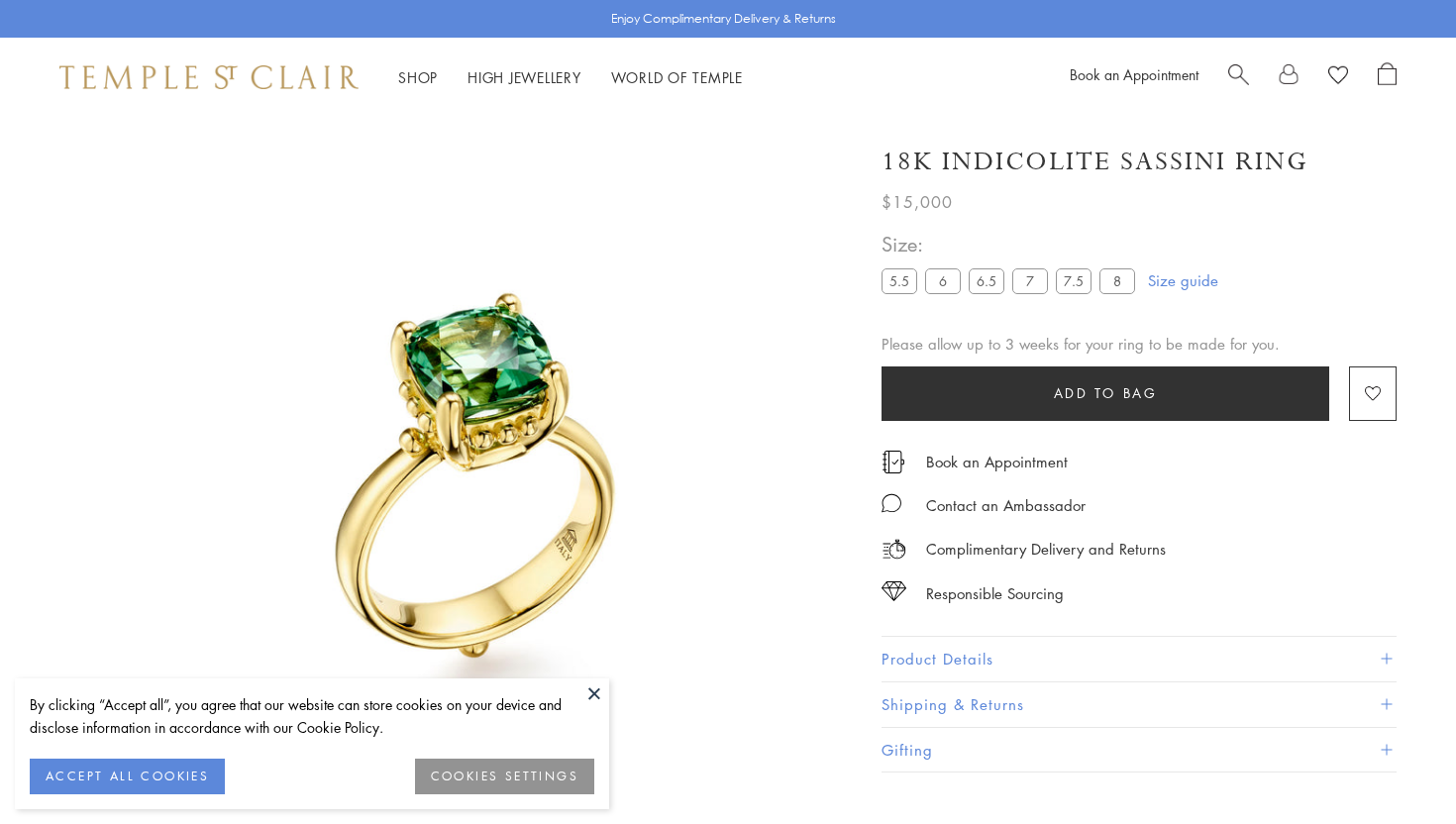 scroll, scrollTop: 0, scrollLeft: 0, axis: both 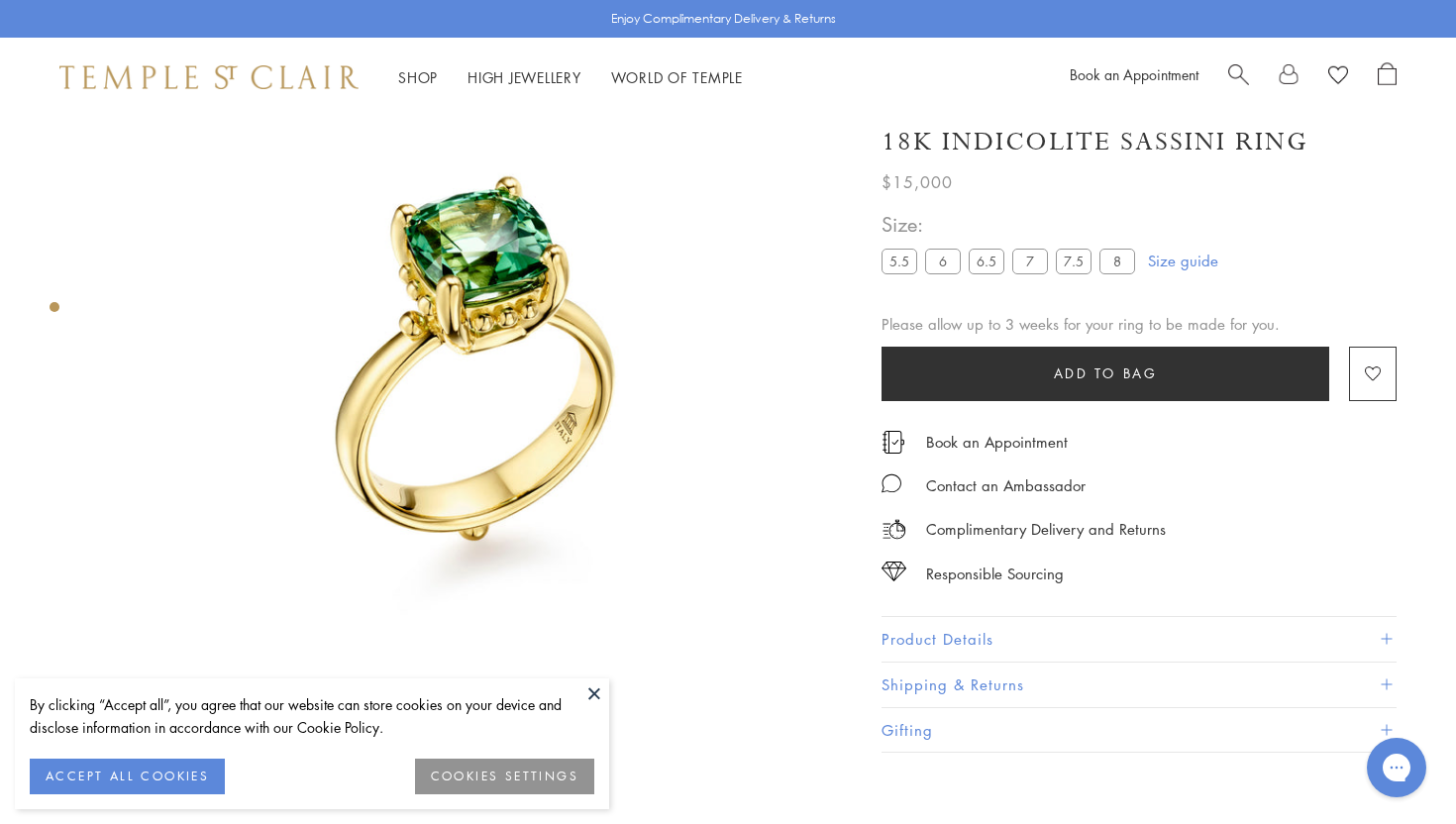 click at bounding box center [1238, 72] 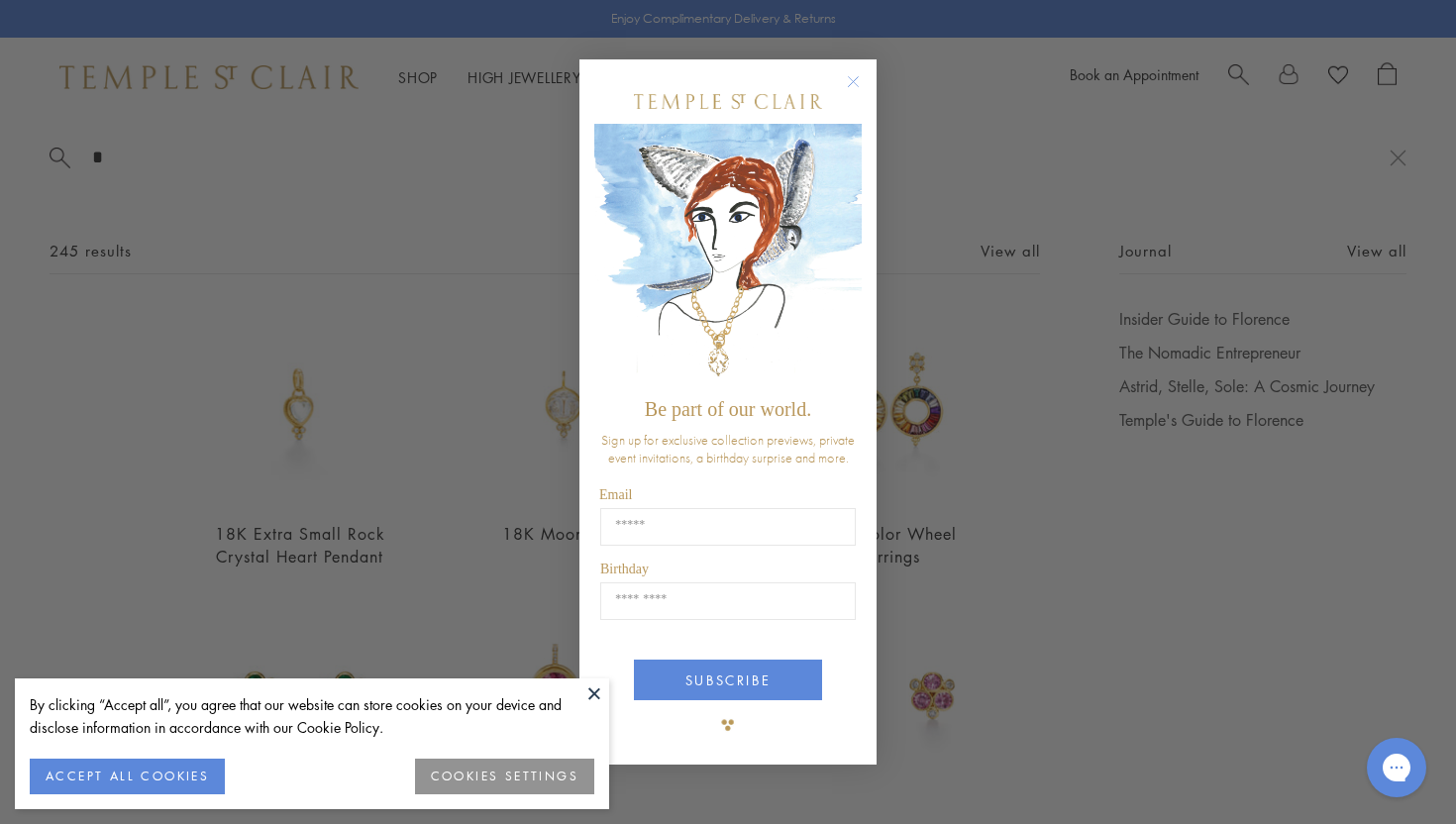 click 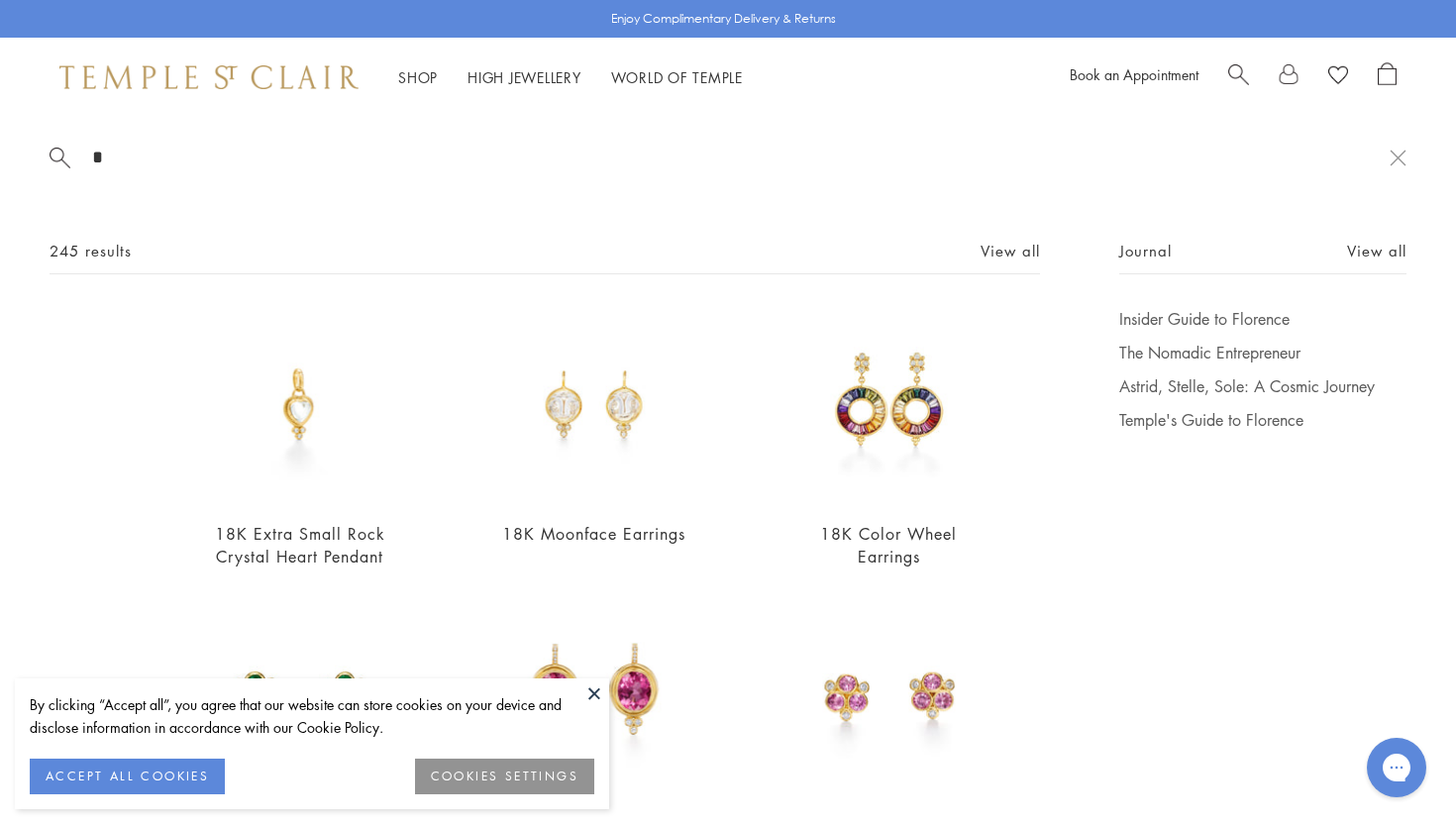 click at bounding box center (594, 693) 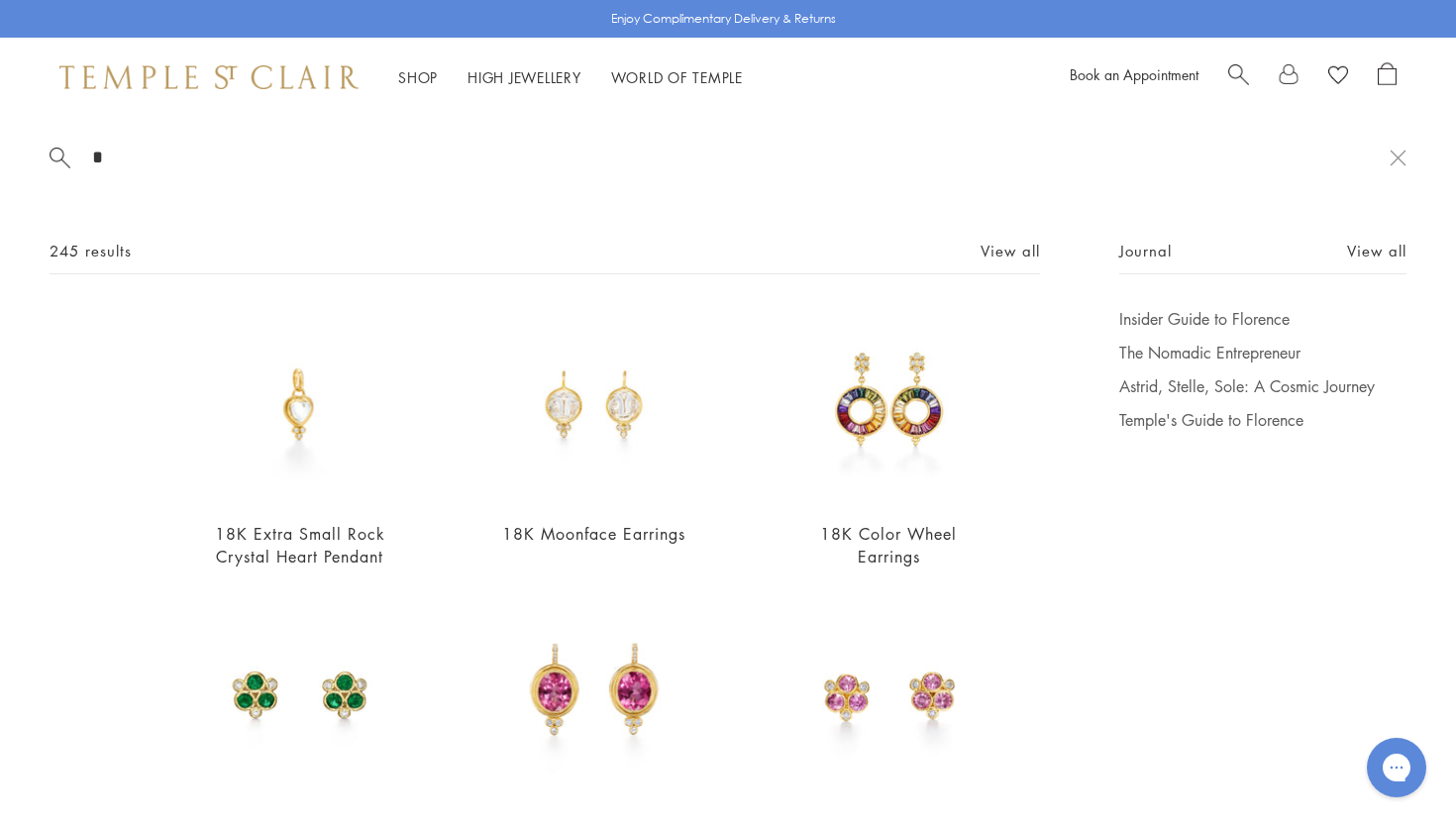 click on "*" at bounding box center (740, 156) 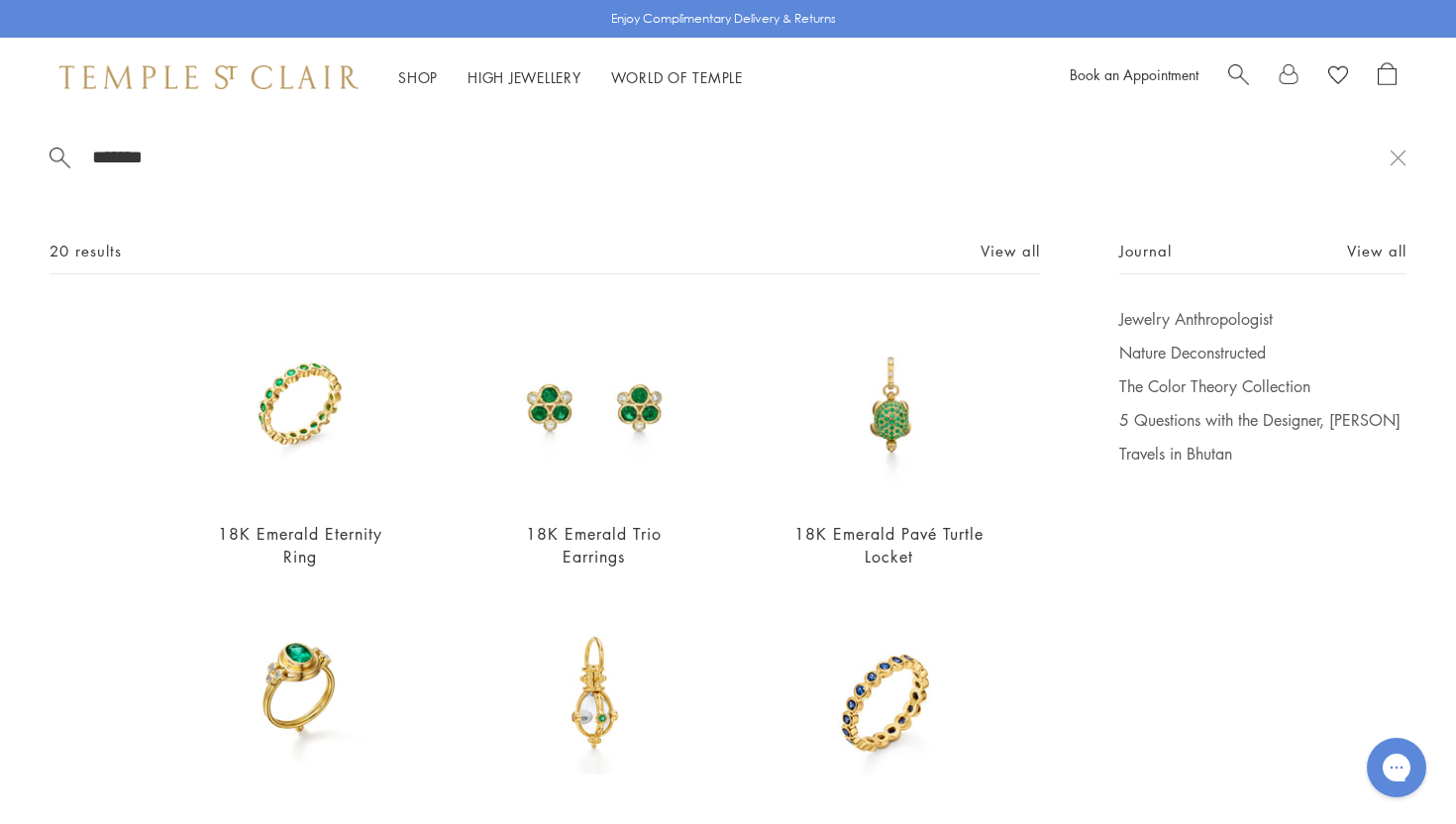 click on "*******" at bounding box center (740, 156) 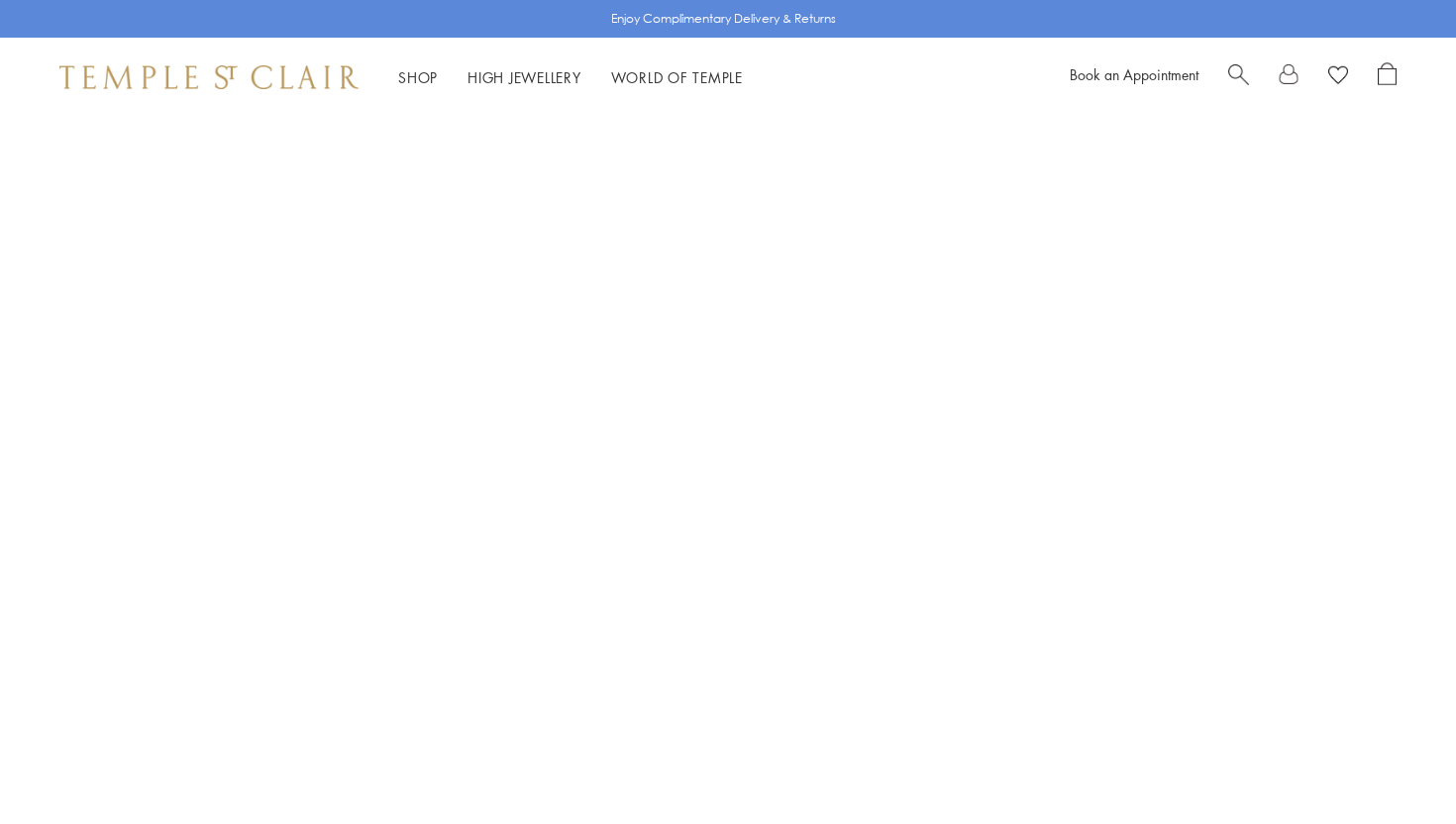 scroll, scrollTop: 0, scrollLeft: 0, axis: both 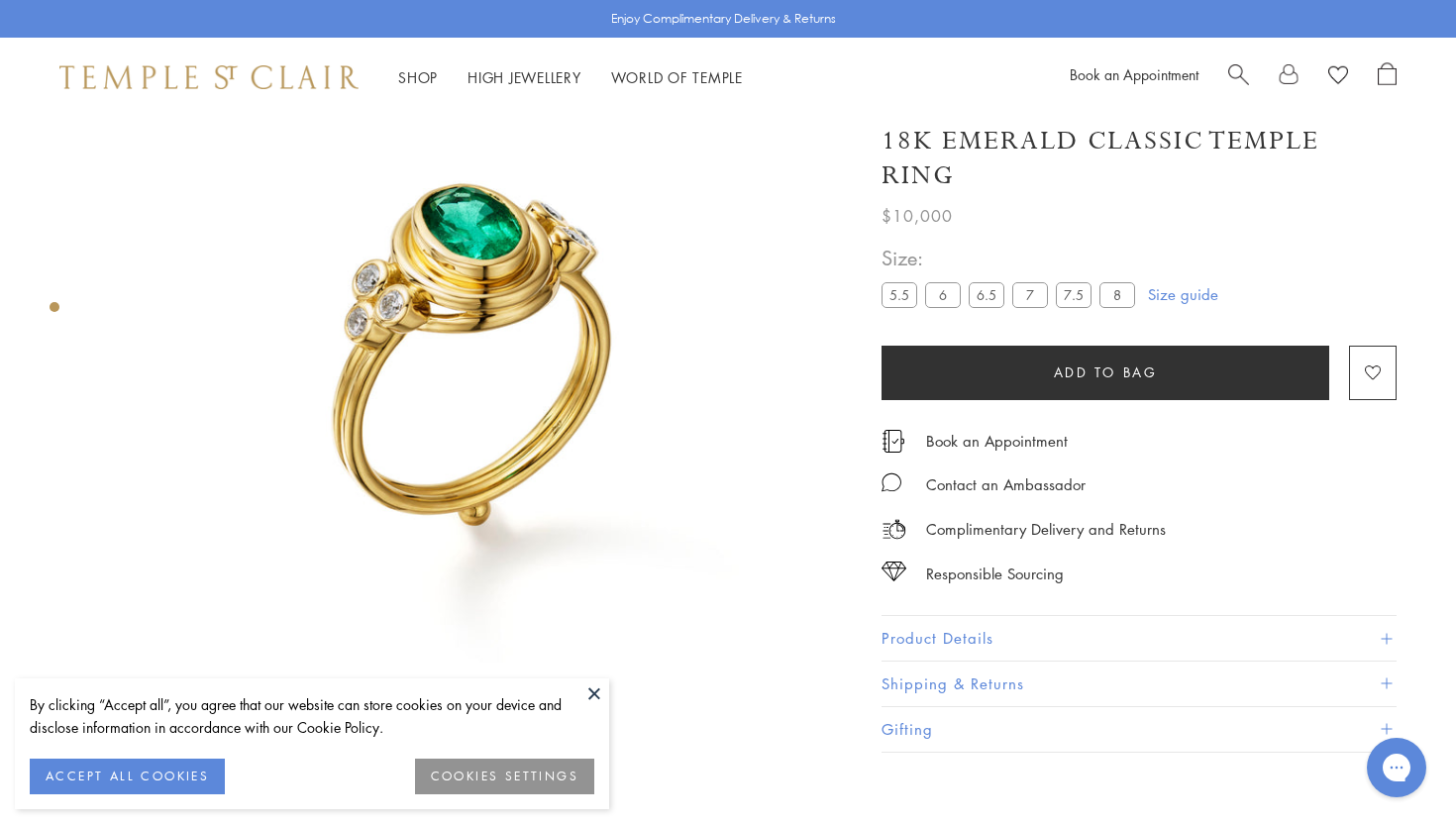 click on "Product Details" at bounding box center [1139, 639] 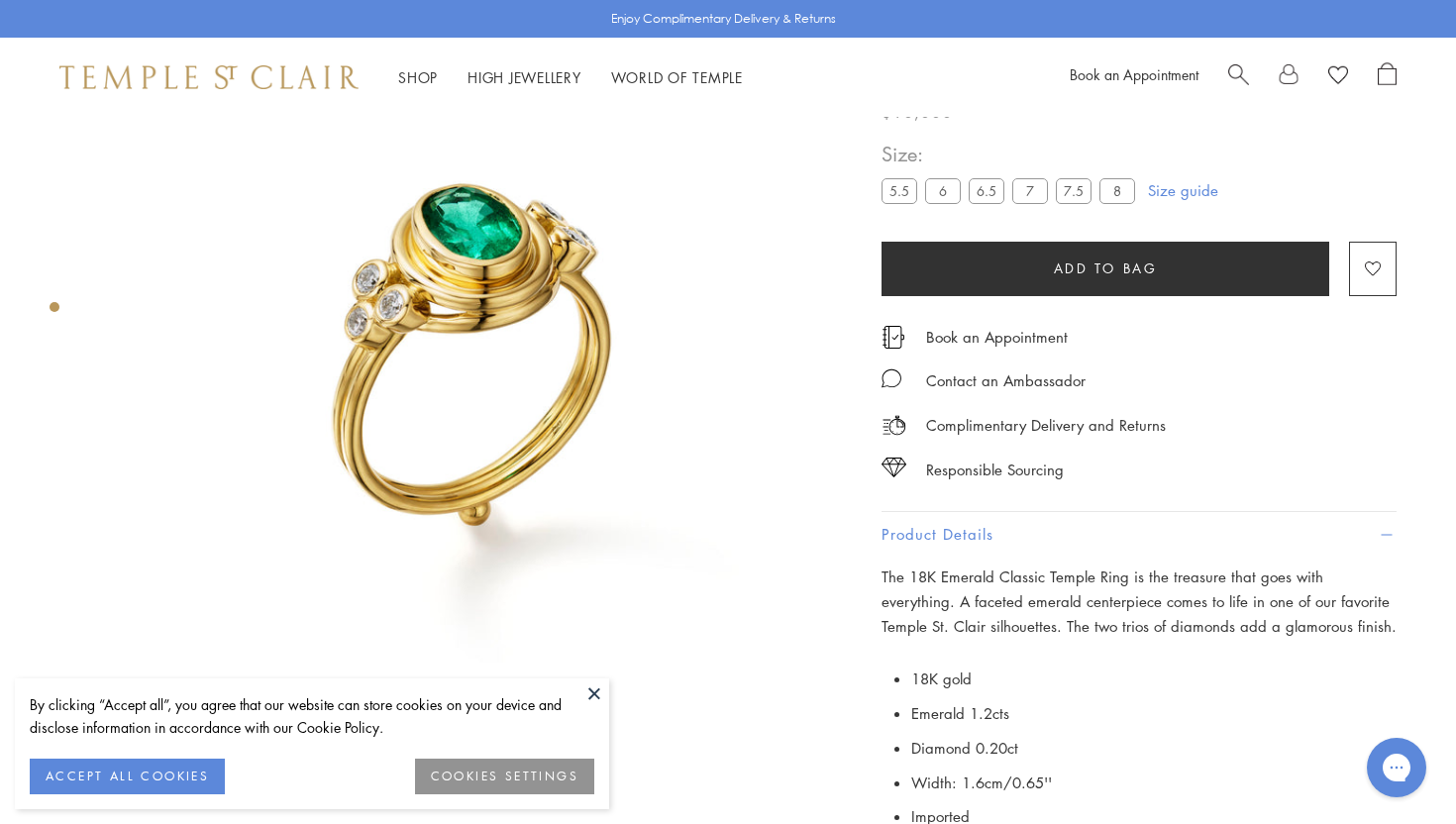 click at bounding box center [475, 376] 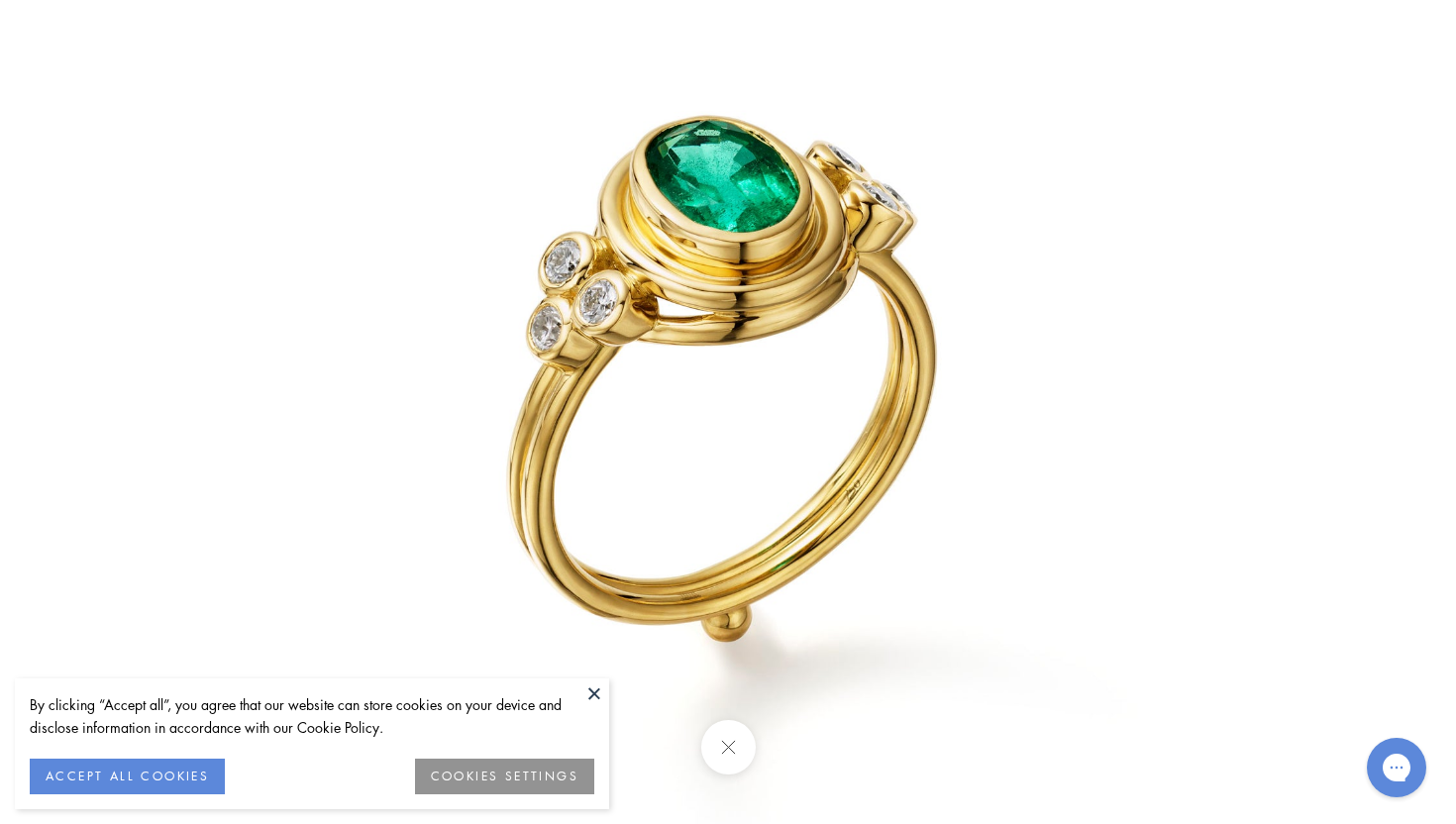 click at bounding box center [727, 747] 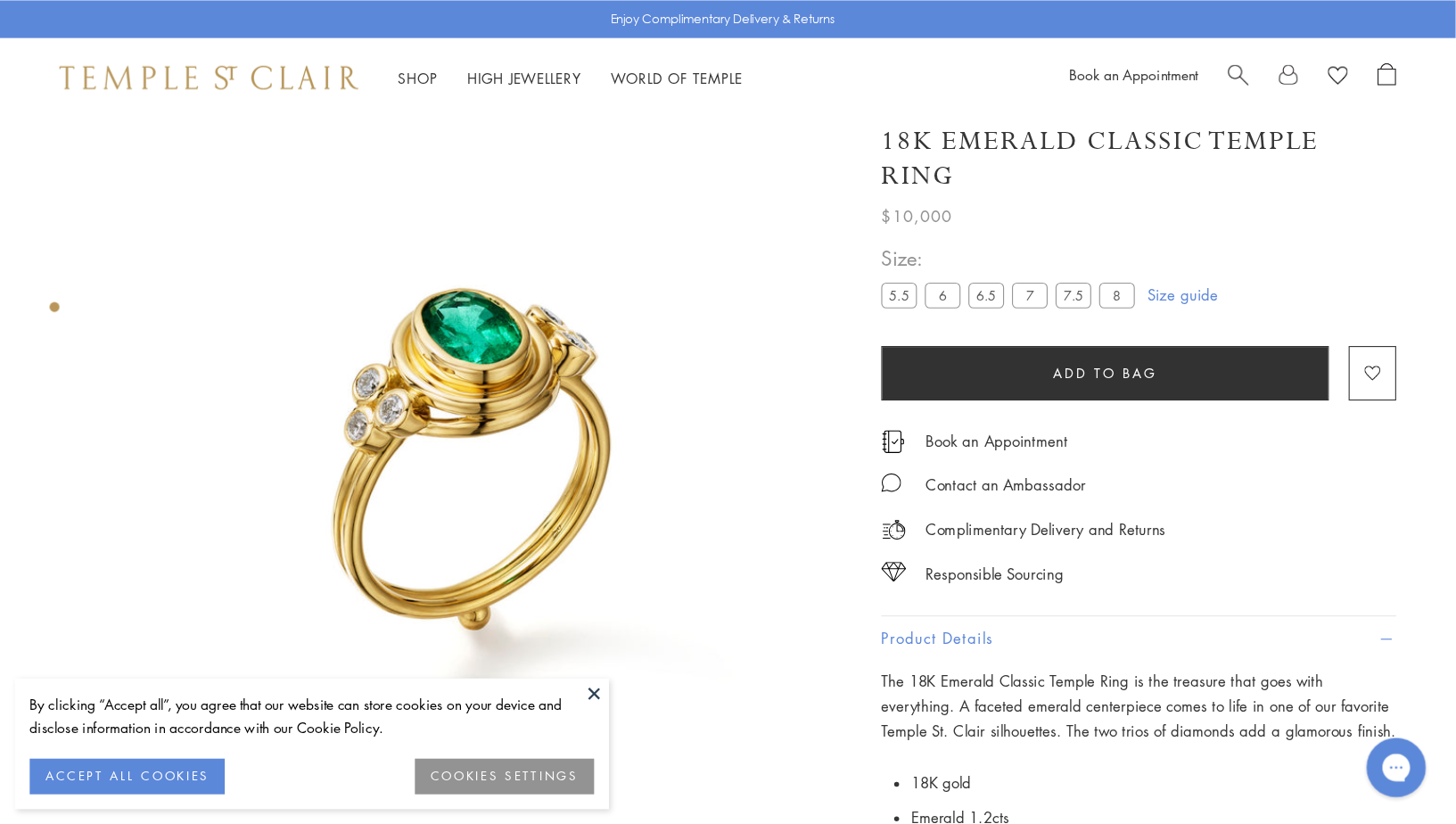 scroll, scrollTop: 0, scrollLeft: 0, axis: both 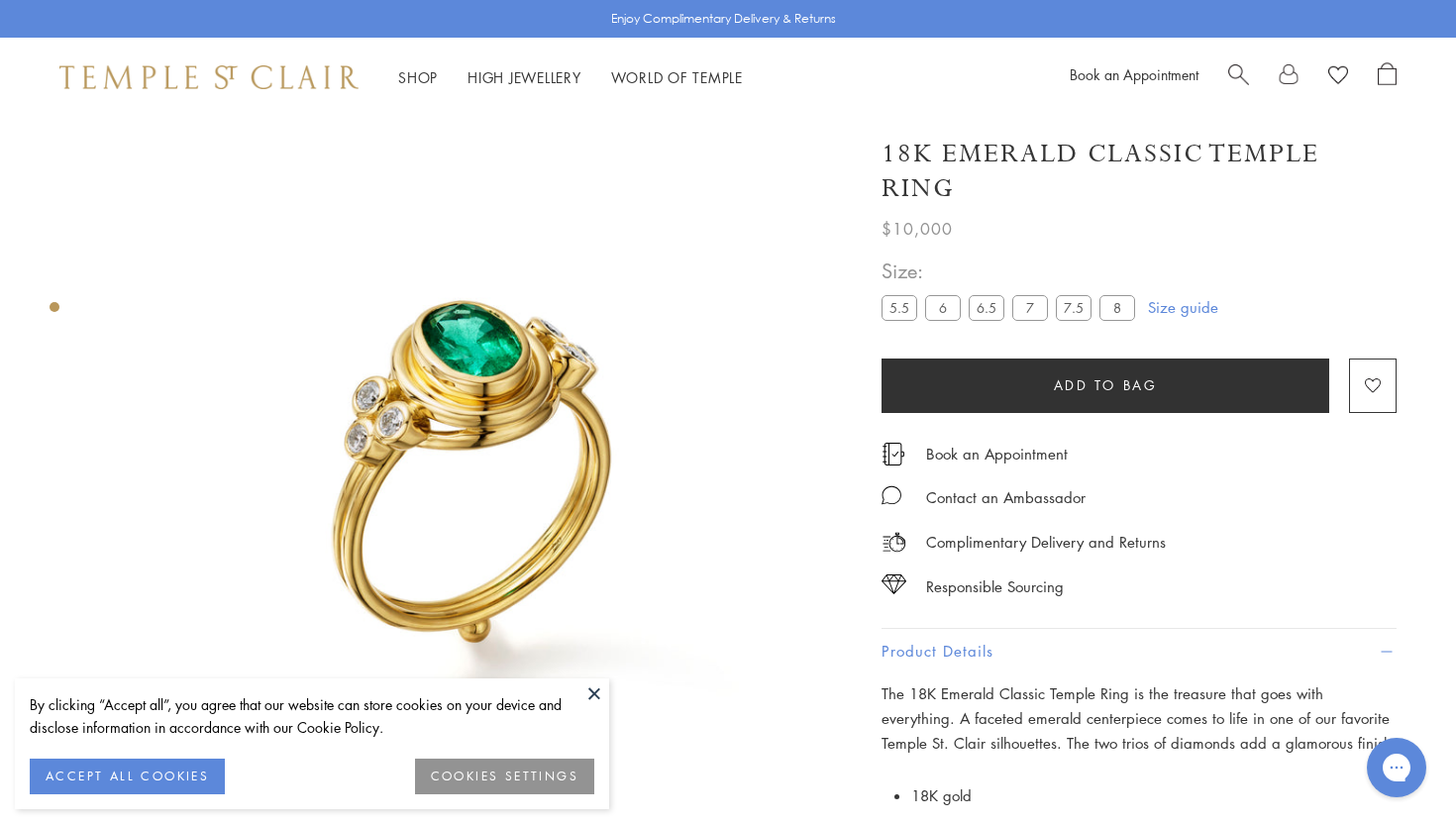 click at bounding box center [1238, 72] 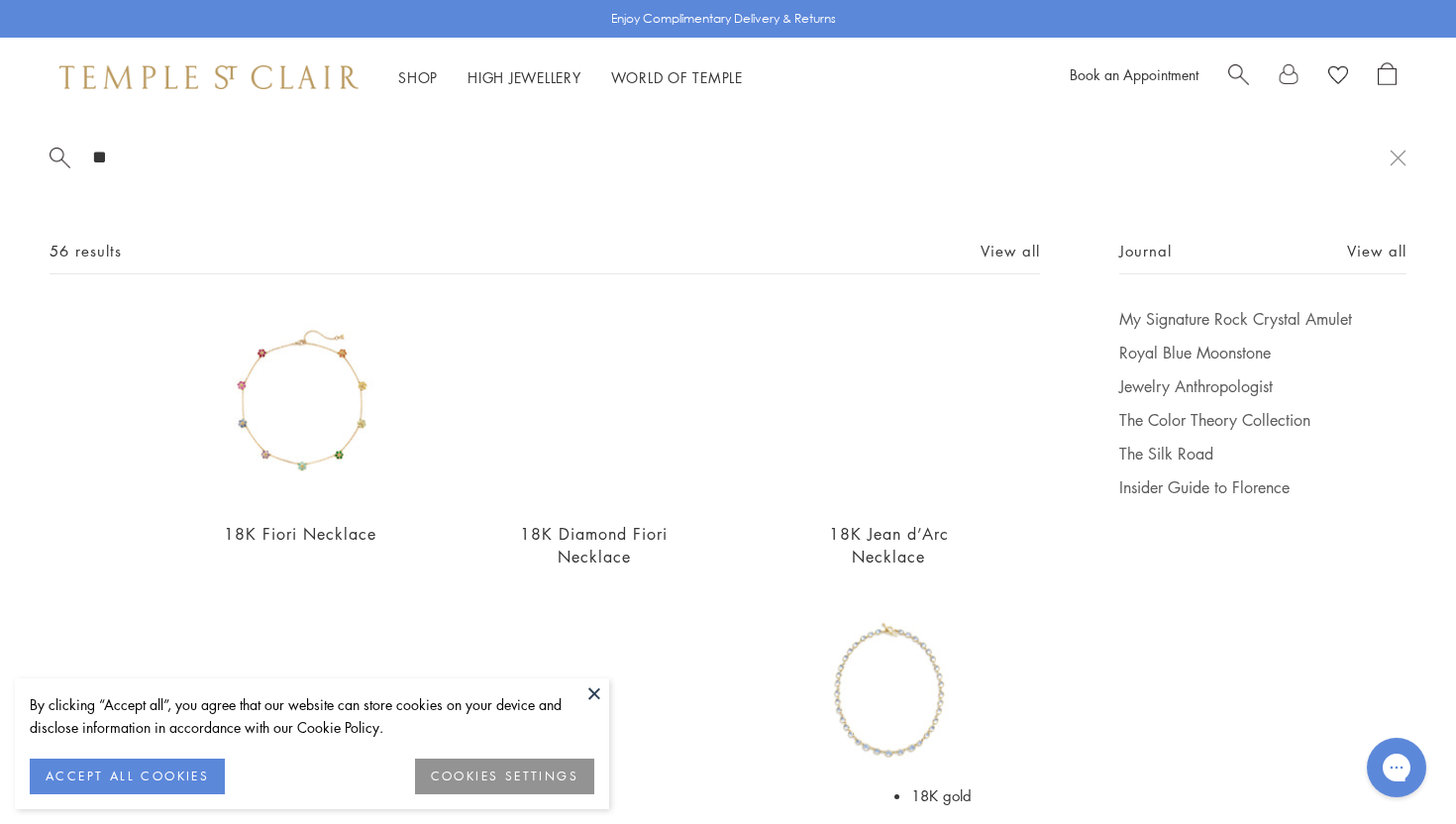 type on "*" 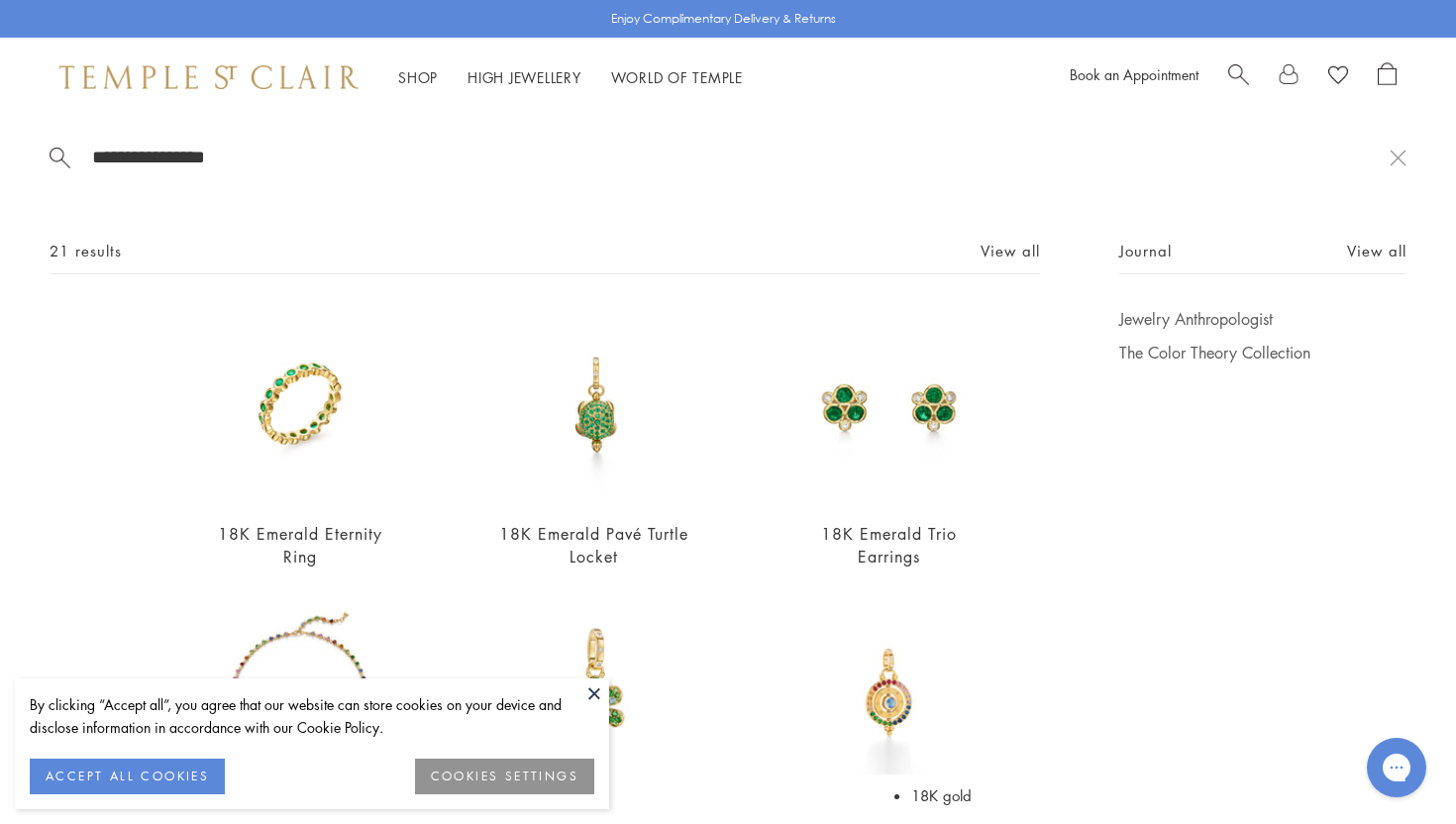 type on "**********" 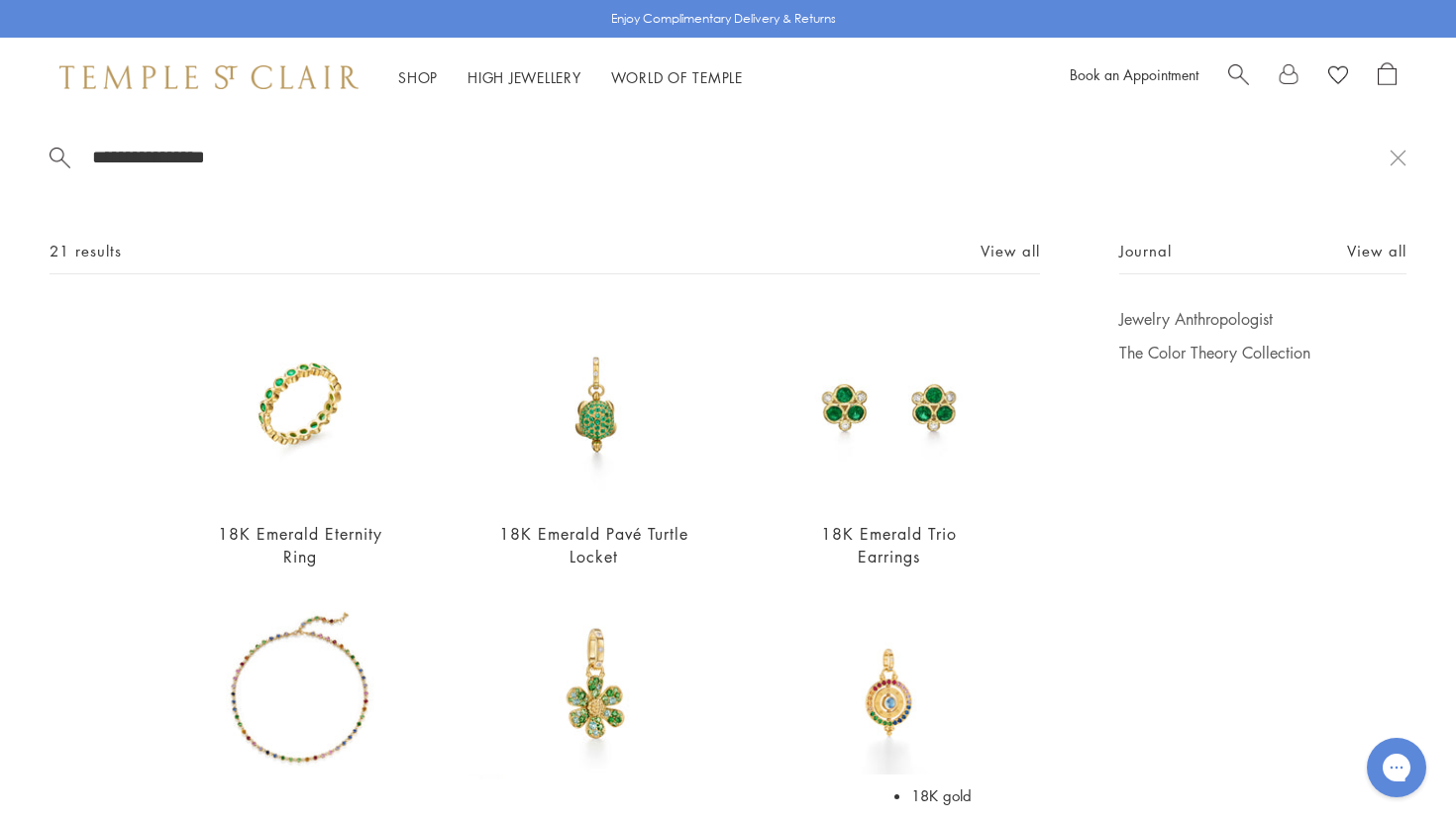 click on "21 results View all
18K Emerald Eternity Ring
$3,500
18K Emerald Pavé Turtle Locket
$5,900
18K Emerald Trio Earrings
$7,500
18K Rainbow Eternity Necklace
$48,000
18K Flower Power Paraiba Pendant
$5,500
18K Orbit Pendant
$3,700" at bounding box center [728, 849] 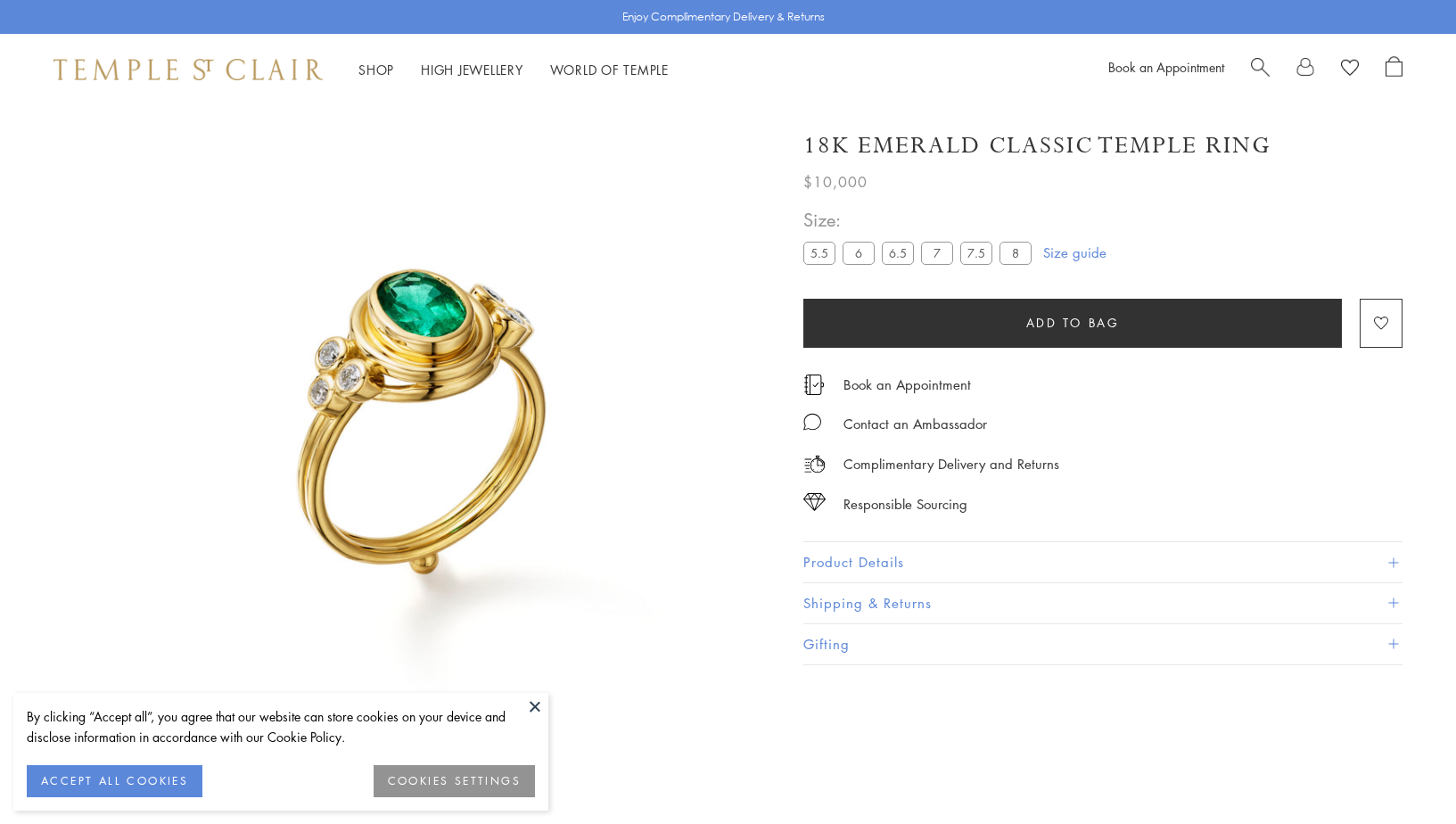 scroll, scrollTop: 0, scrollLeft: 0, axis: both 